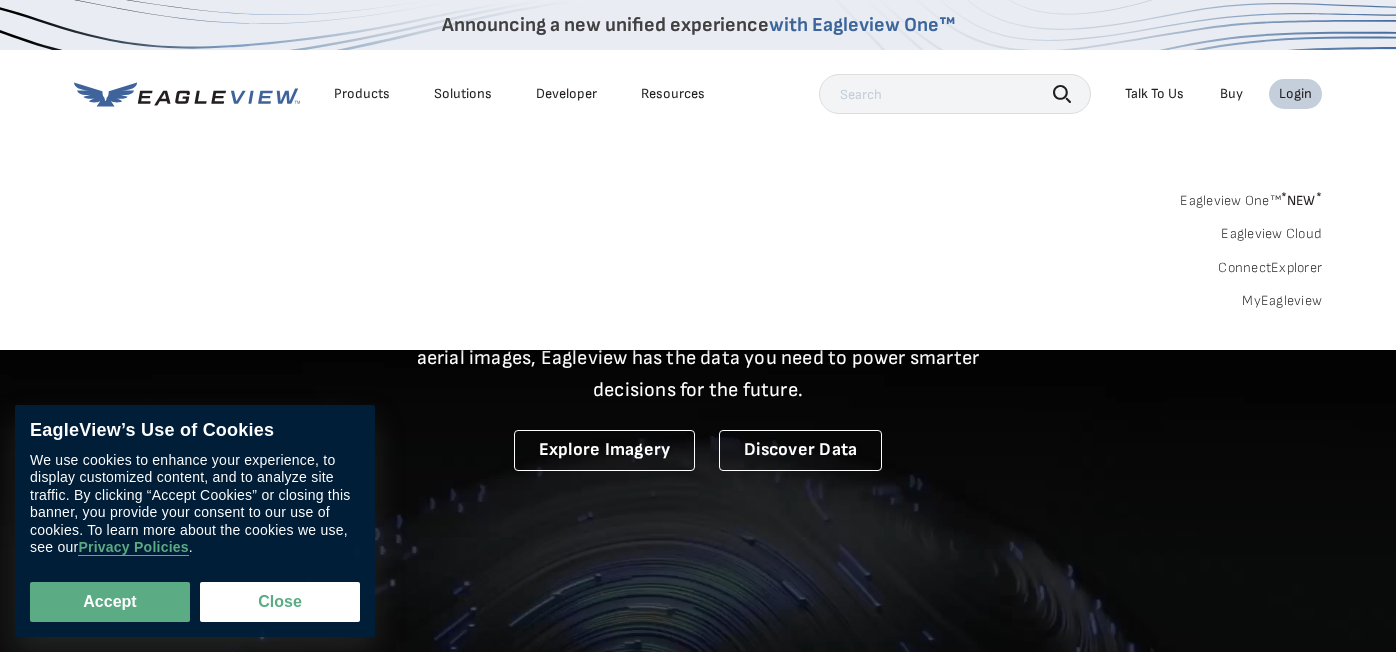 scroll, scrollTop: 0, scrollLeft: 0, axis: both 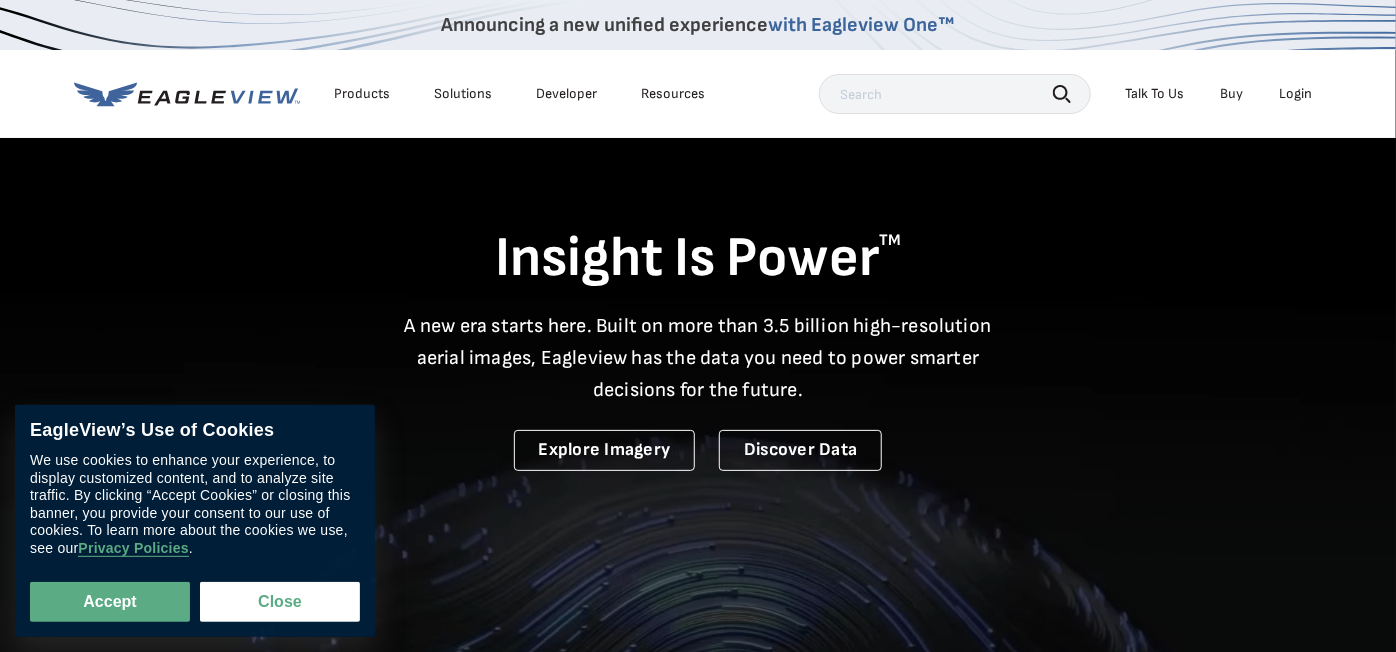 click on "Login" at bounding box center [1295, 94] 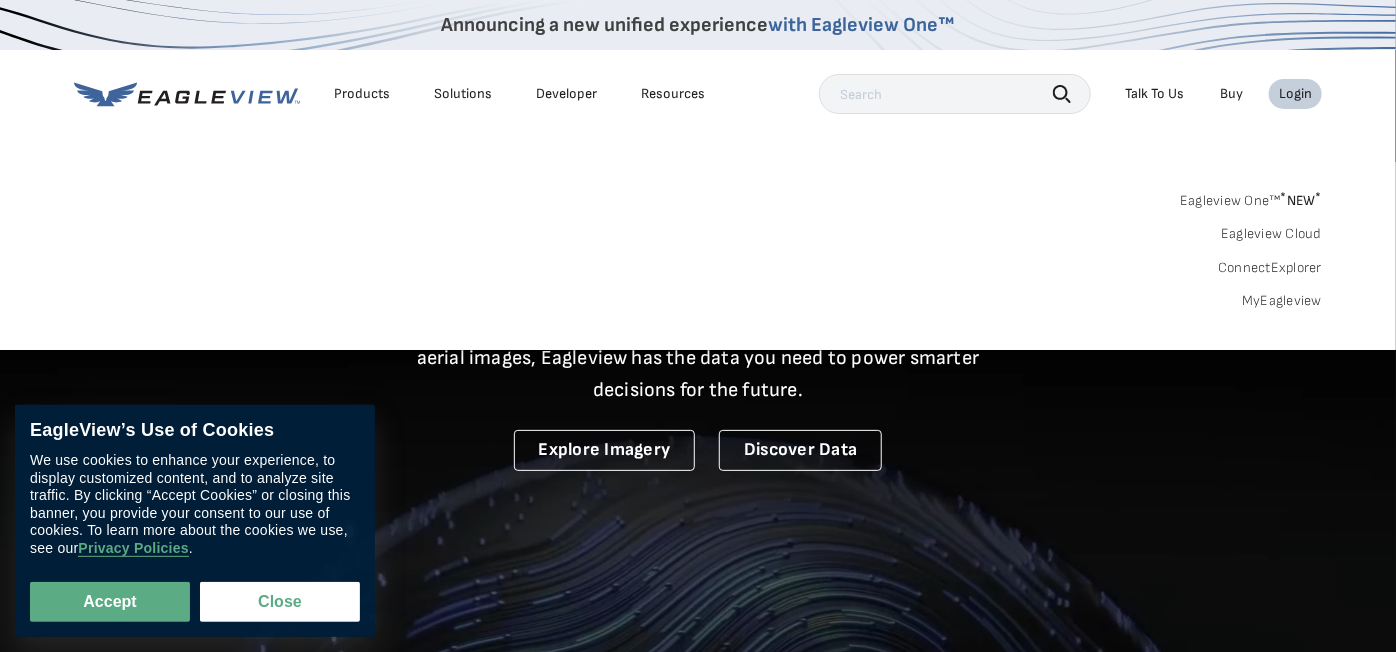 click on "Eagleview One™  * NEW *" at bounding box center [1251, 197] 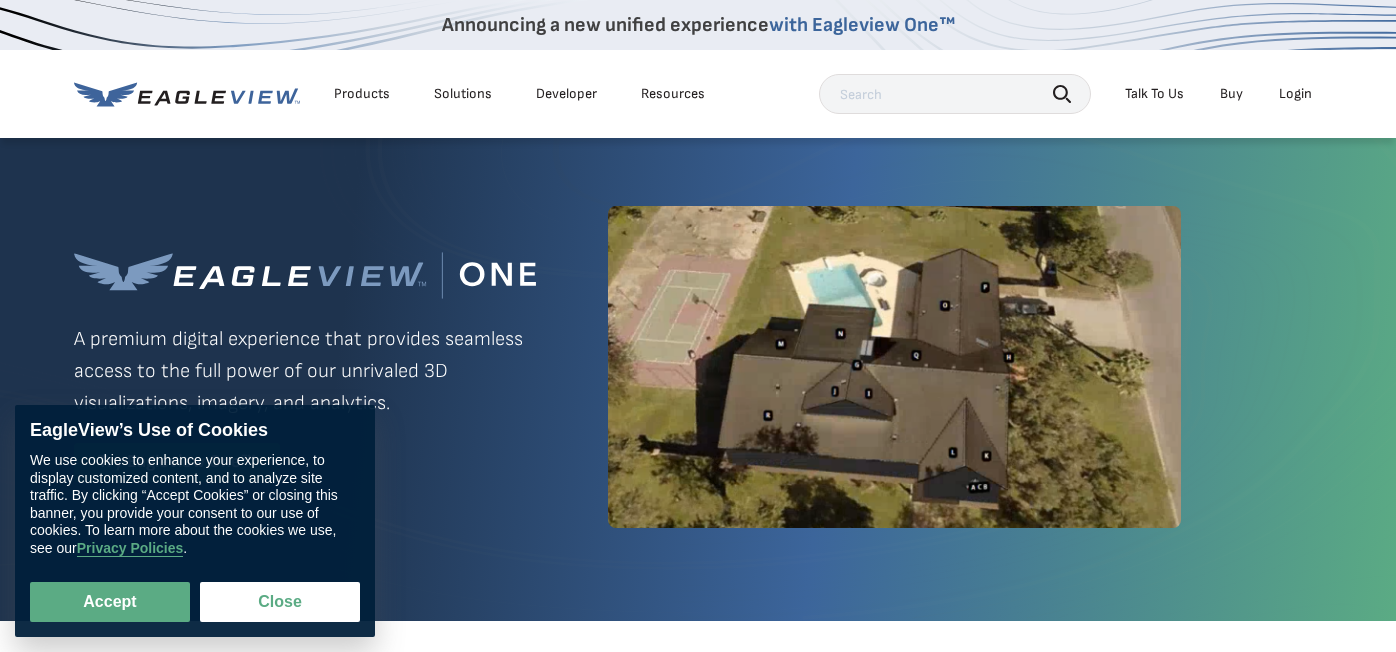 scroll, scrollTop: 0, scrollLeft: 0, axis: both 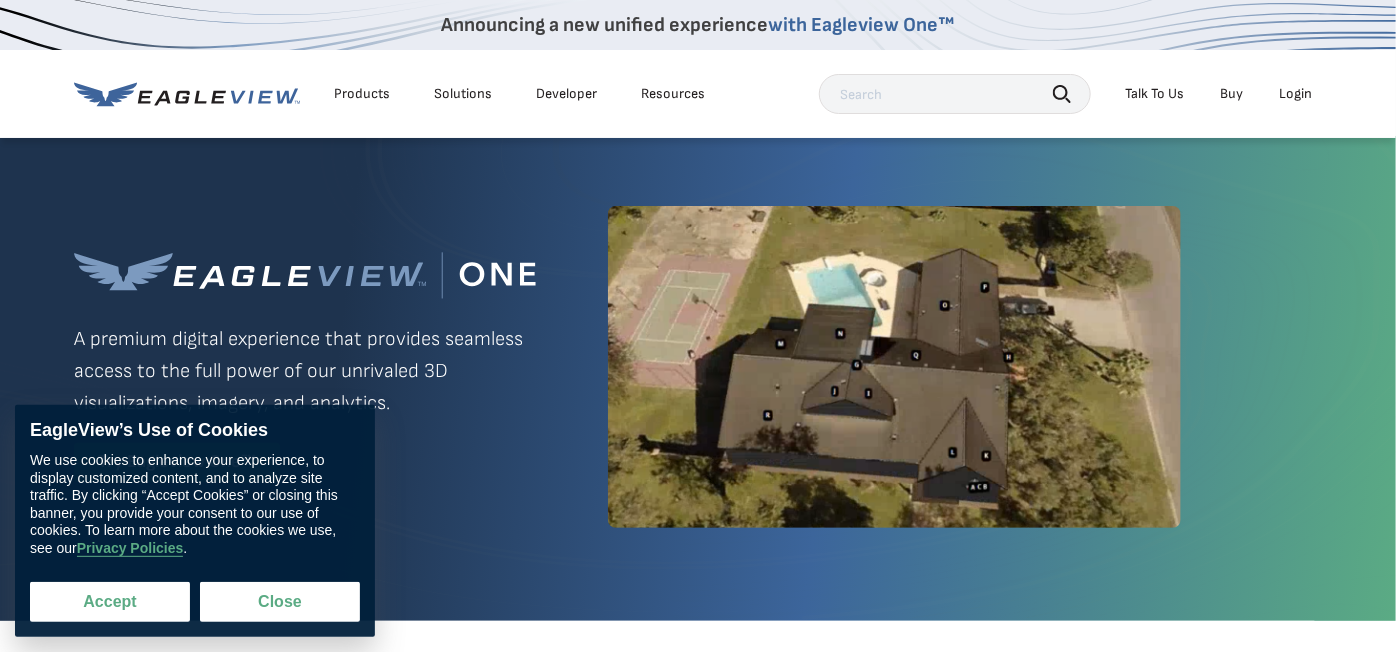 click on "Accept" at bounding box center (110, 602) 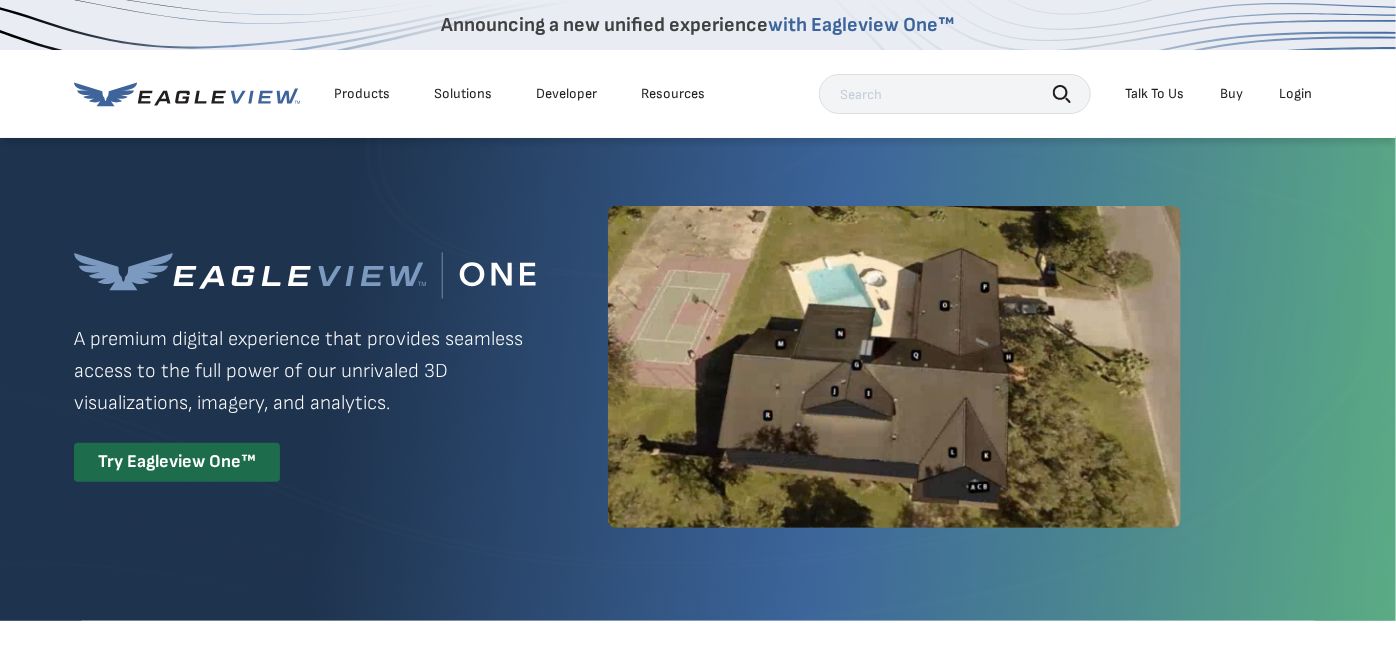 click on "Login" at bounding box center (1295, 94) 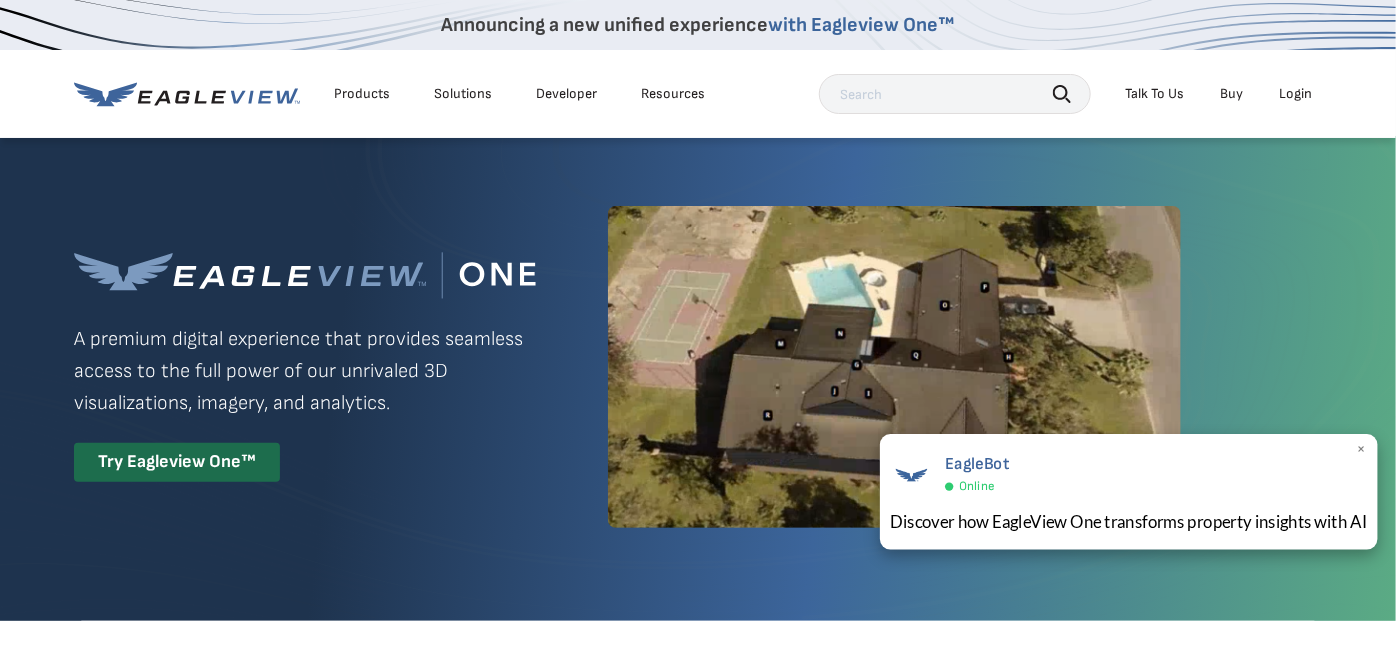 click on "×" at bounding box center [1362, 450] 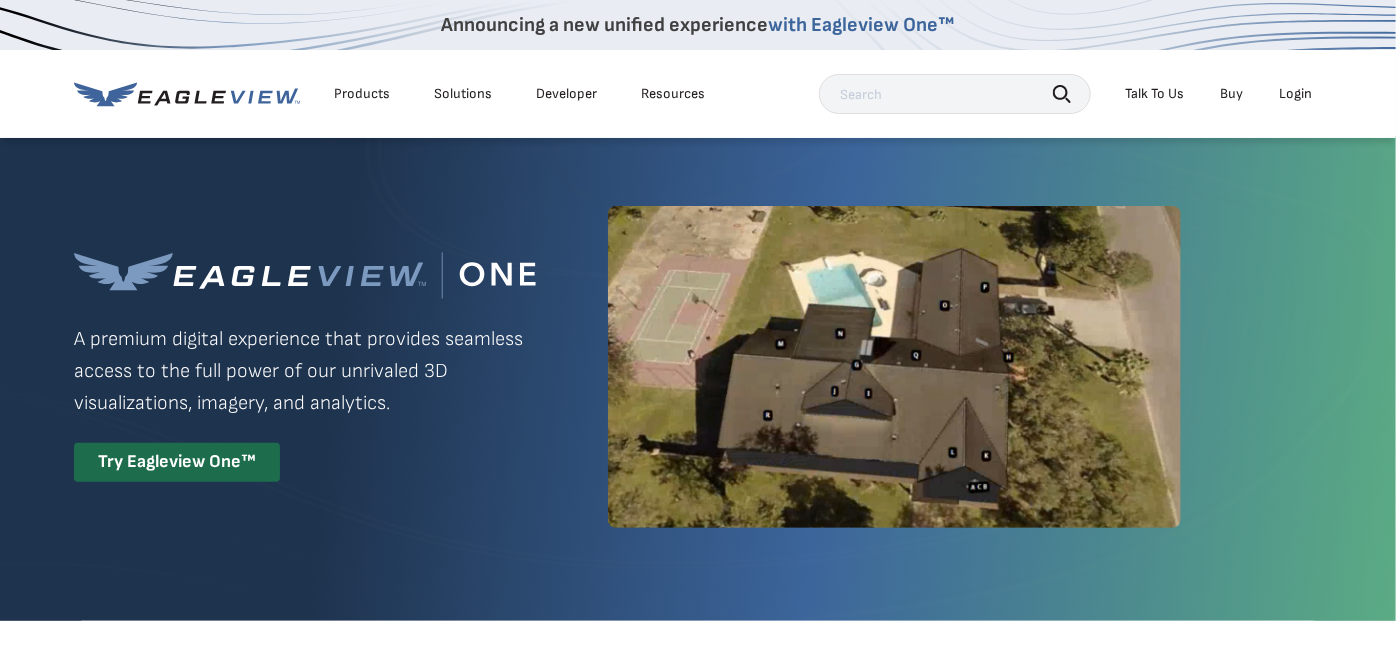click on "with Eagleview One™" at bounding box center [862, 25] 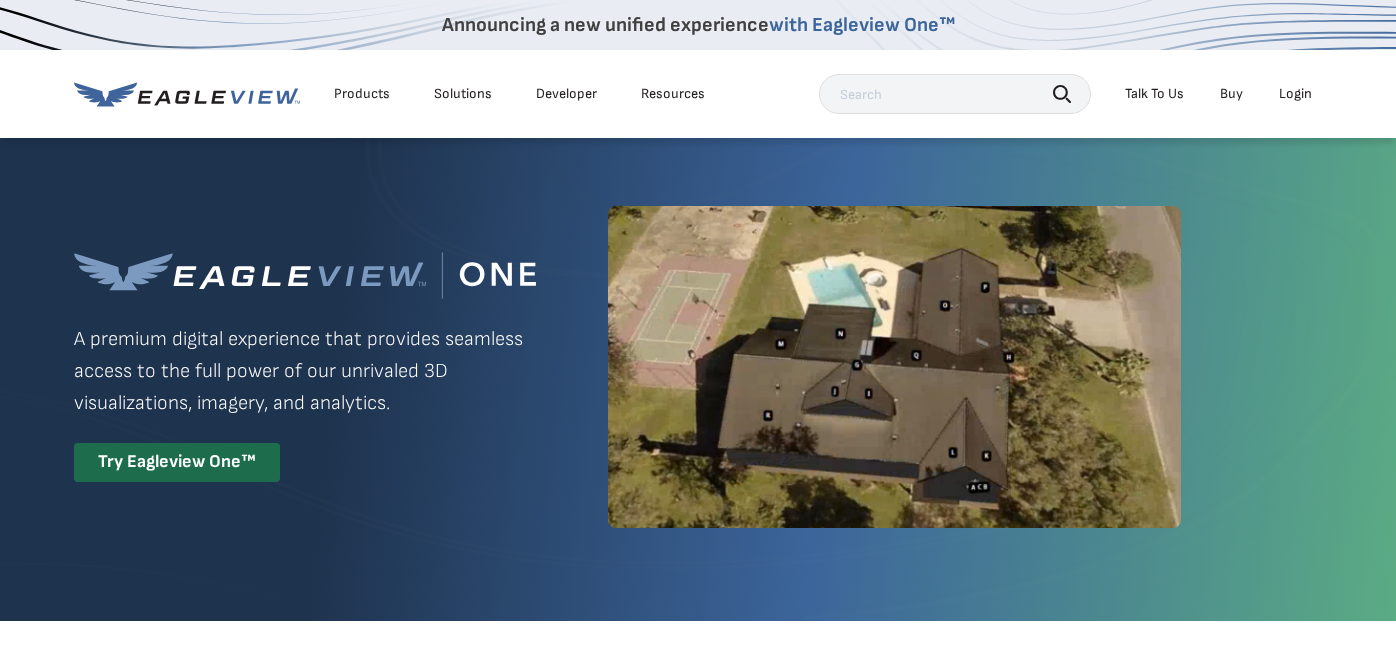 scroll, scrollTop: 0, scrollLeft: 0, axis: both 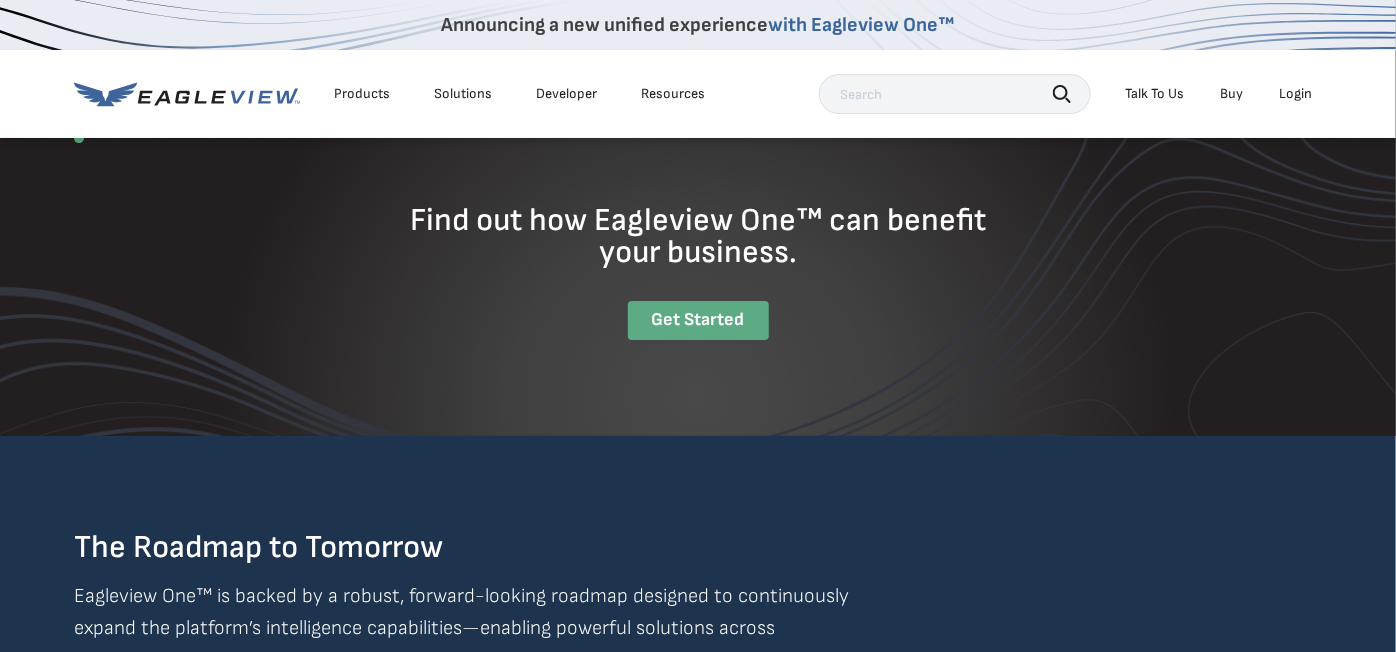 click on "Get Started" at bounding box center (698, 320) 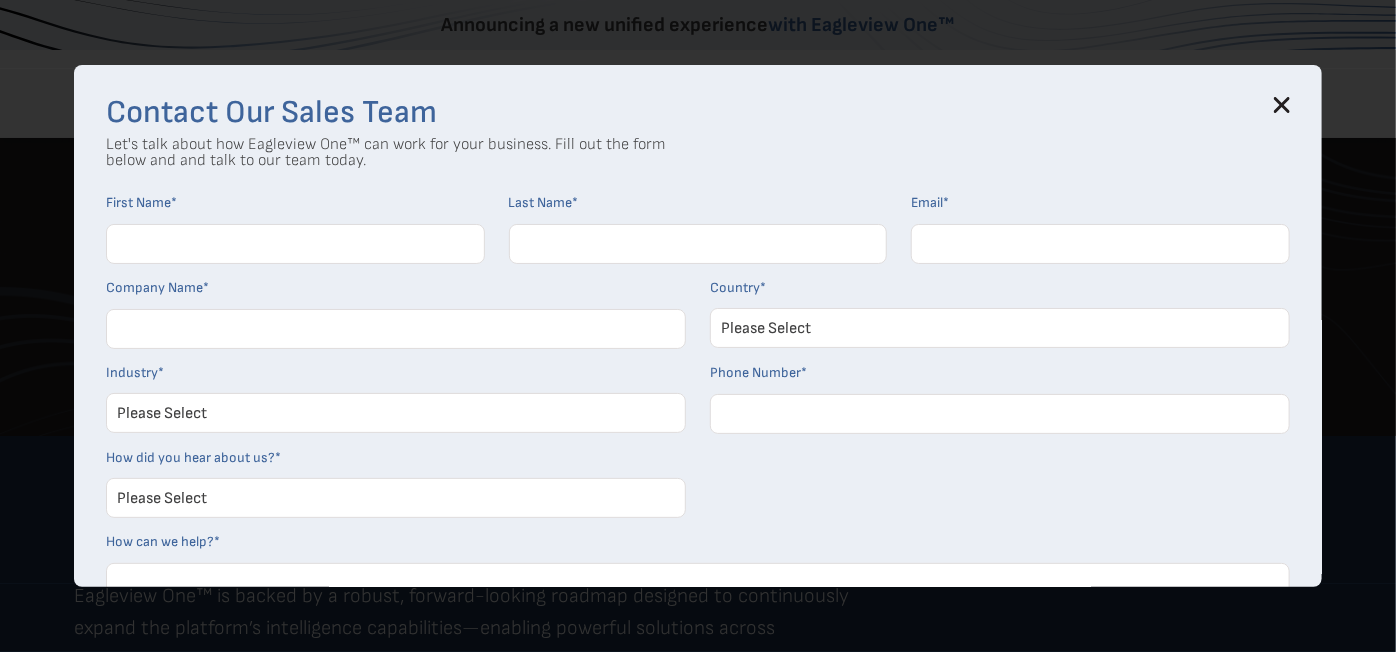 click at bounding box center (1282, 105) 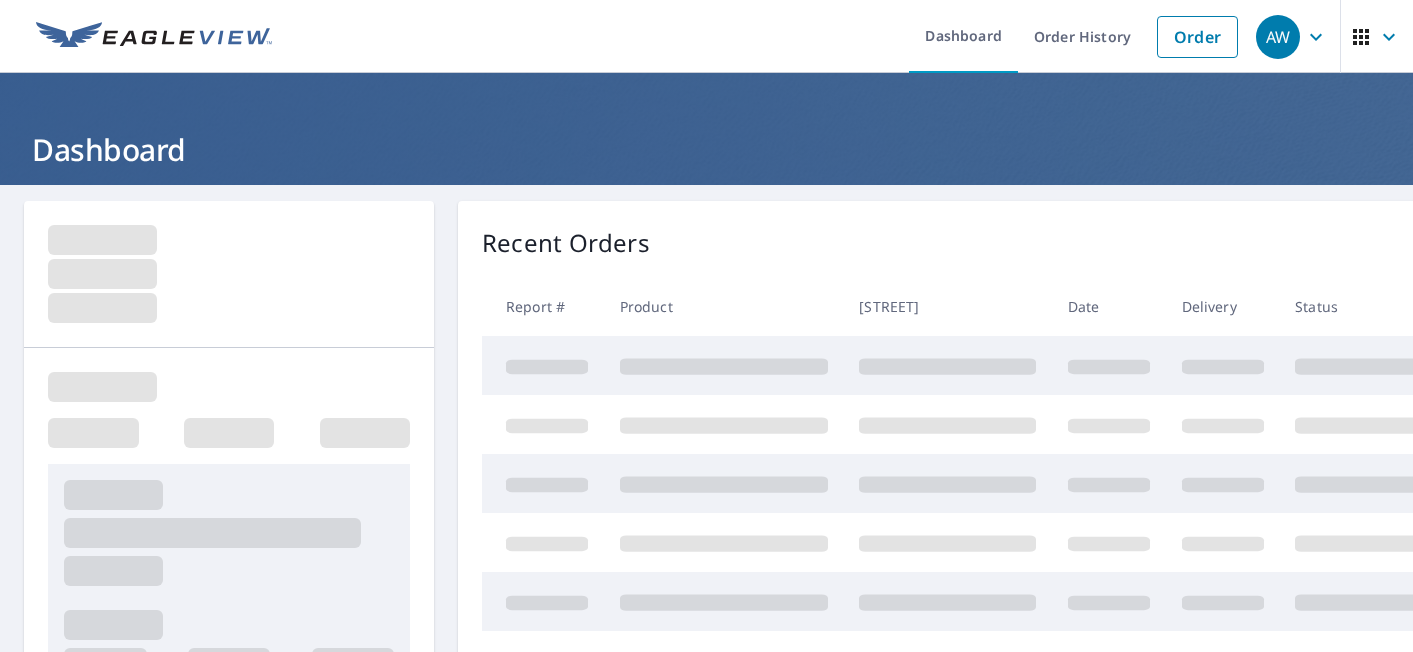 scroll, scrollTop: 0, scrollLeft: 0, axis: both 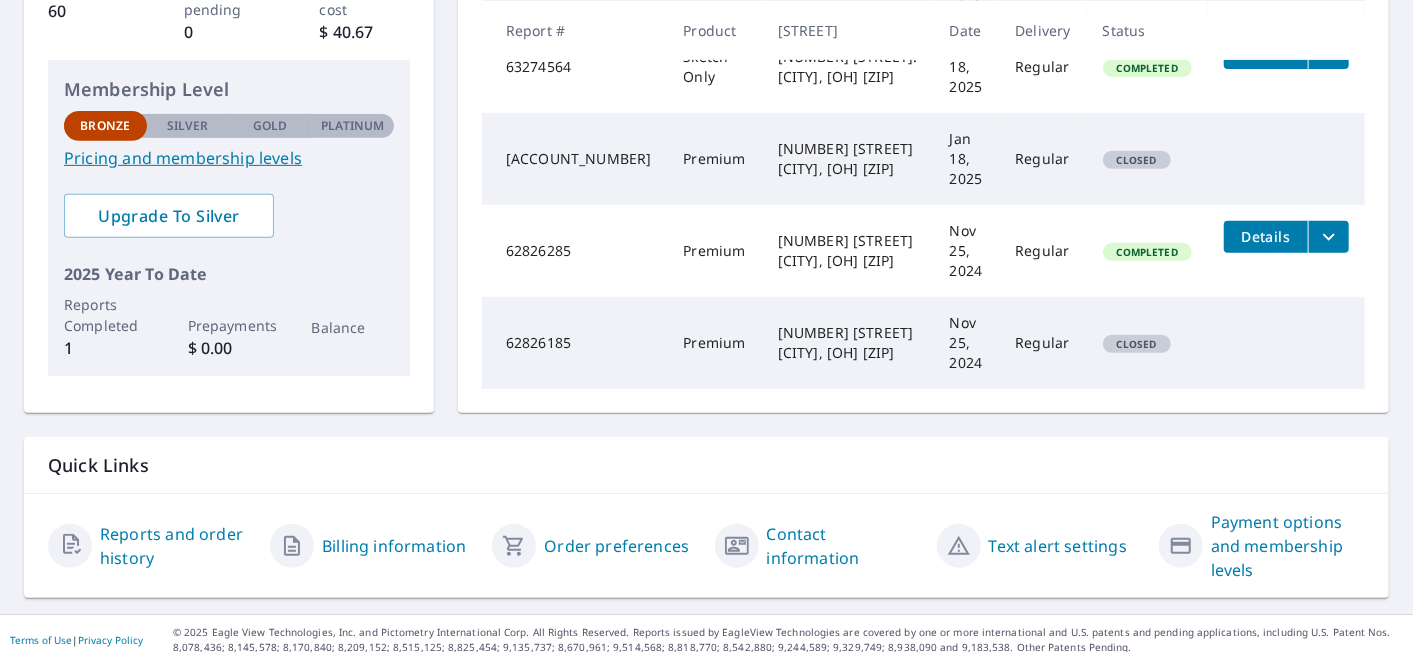 click on "Payment options and membership levels" at bounding box center (1288, 546) 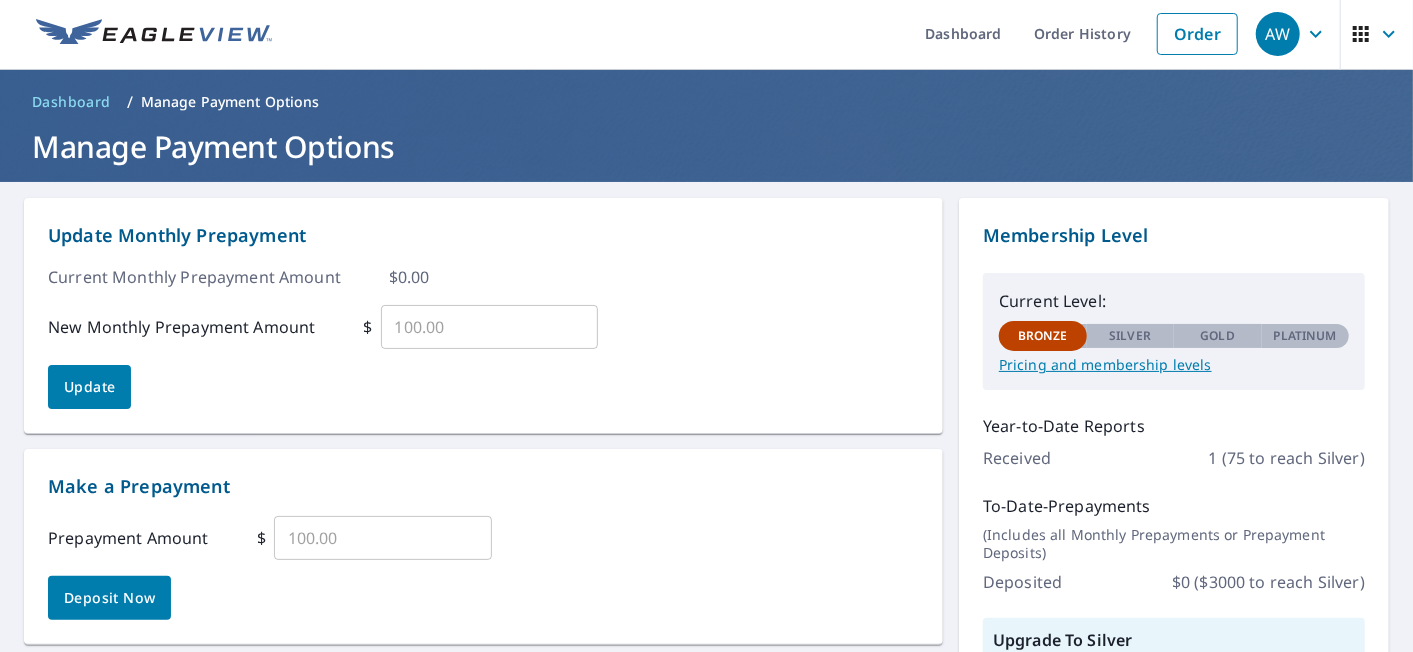 scroll, scrollTop: 0, scrollLeft: 0, axis: both 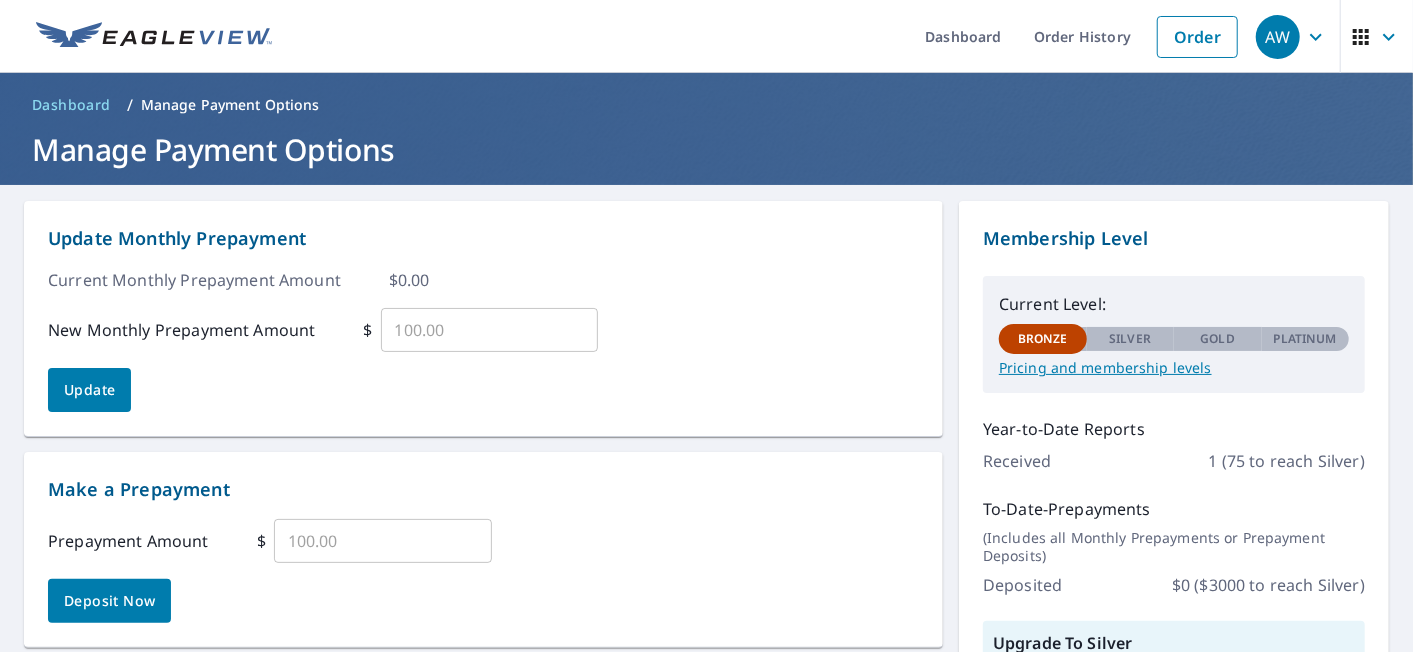 click on "Dashboard" at bounding box center (71, 105) 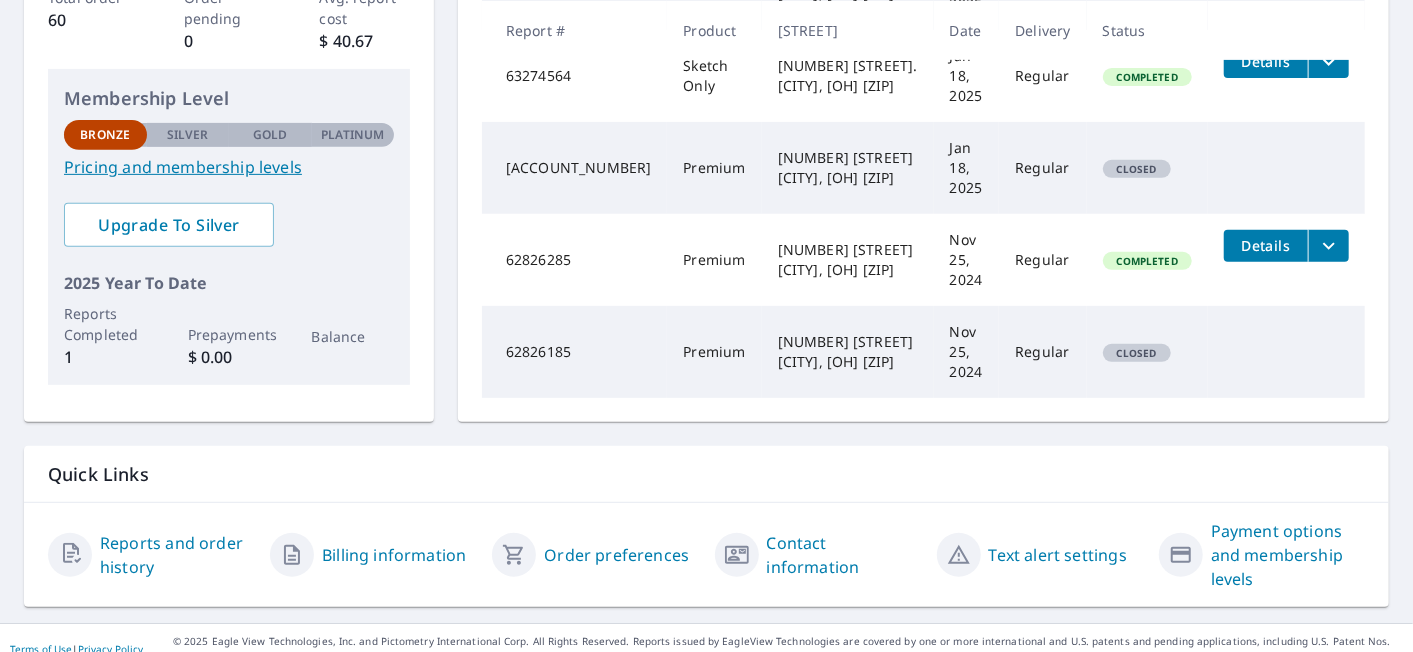 scroll, scrollTop: 408, scrollLeft: 0, axis: vertical 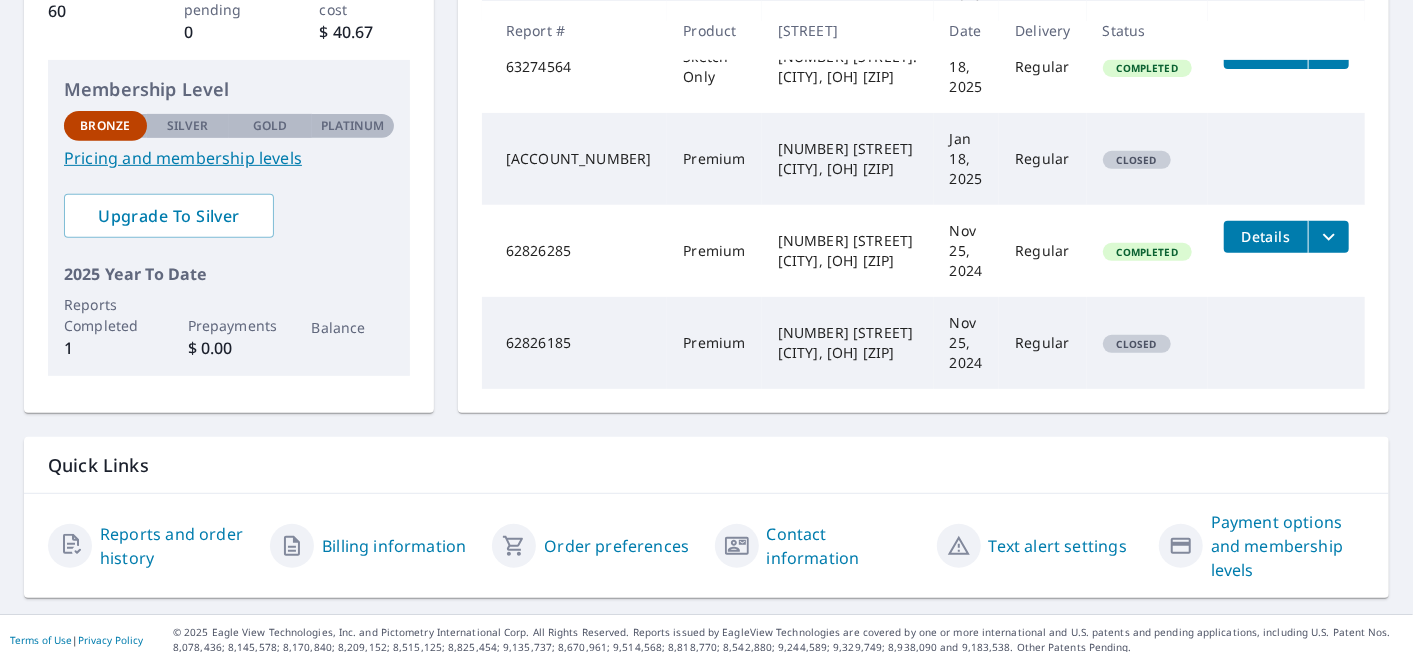 click on "Billing information" at bounding box center [394, 546] 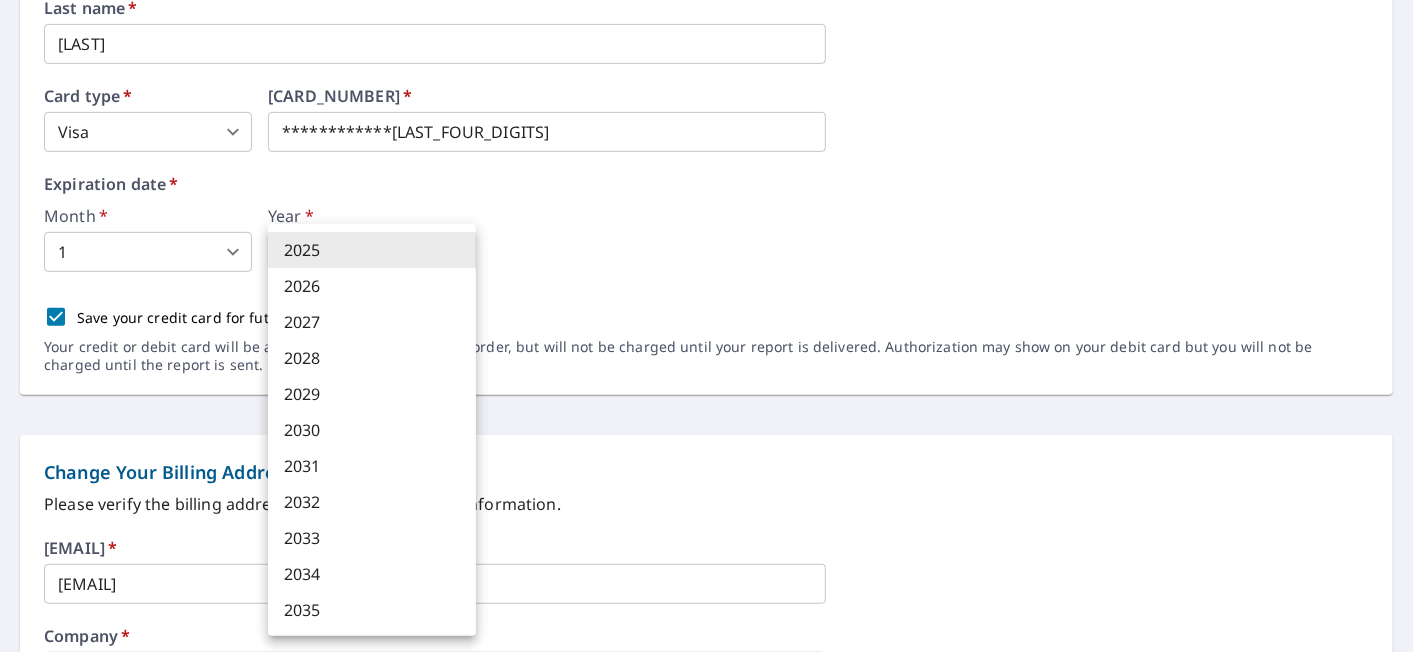 click on "**********" at bounding box center (706, 326) 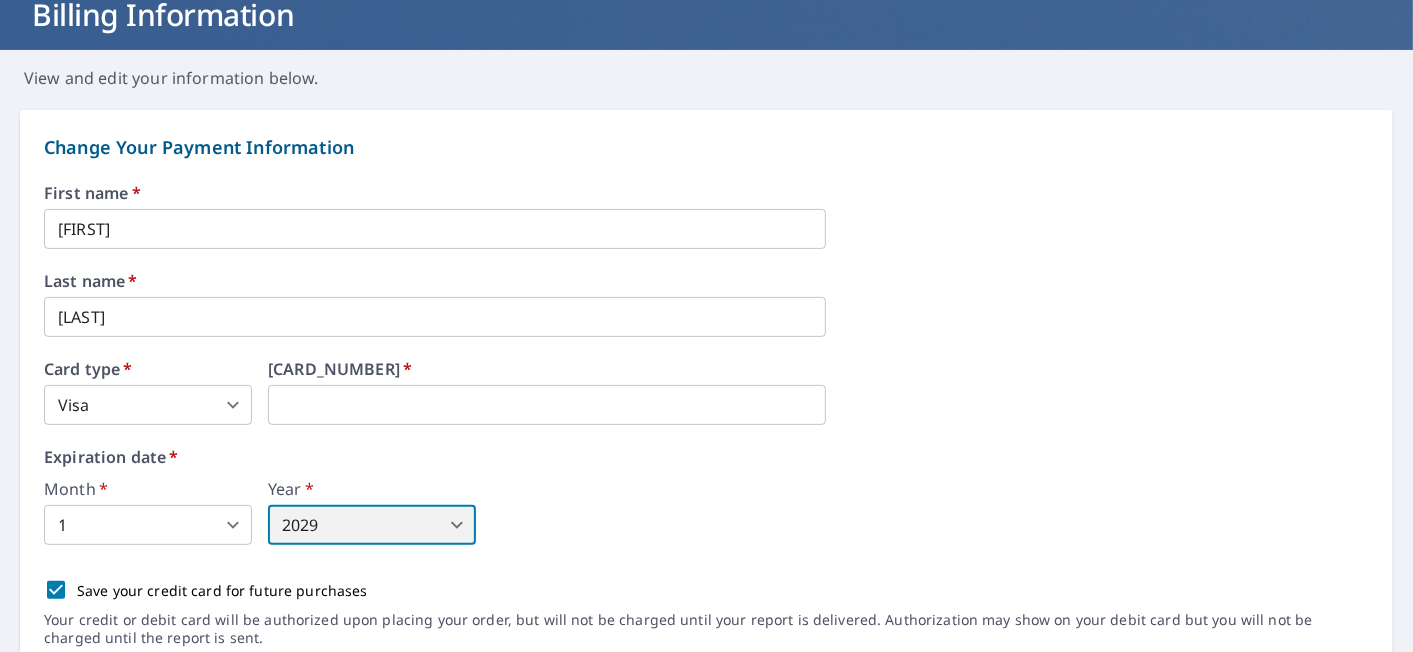 scroll, scrollTop: 186, scrollLeft: 0, axis: vertical 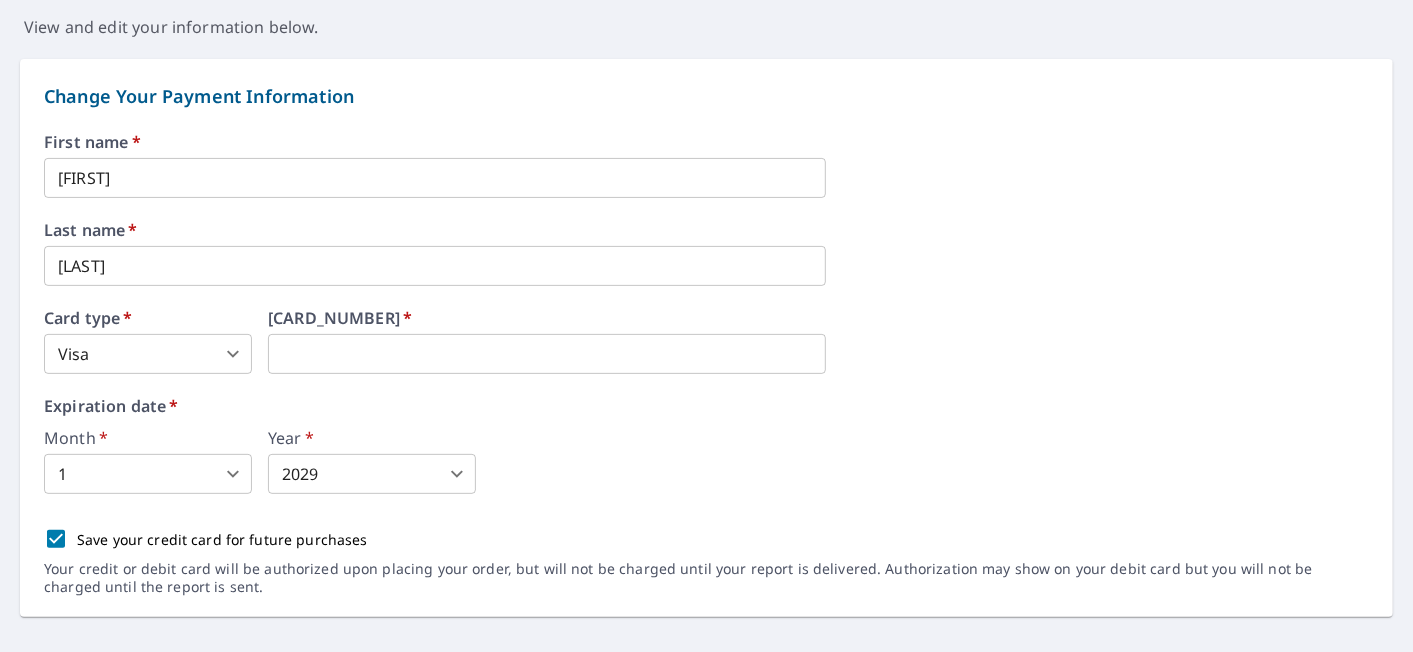 click on "Expiration date   * Month   * 1 1 ​ Year   * 2029 2029 ​" at bounding box center [706, 446] 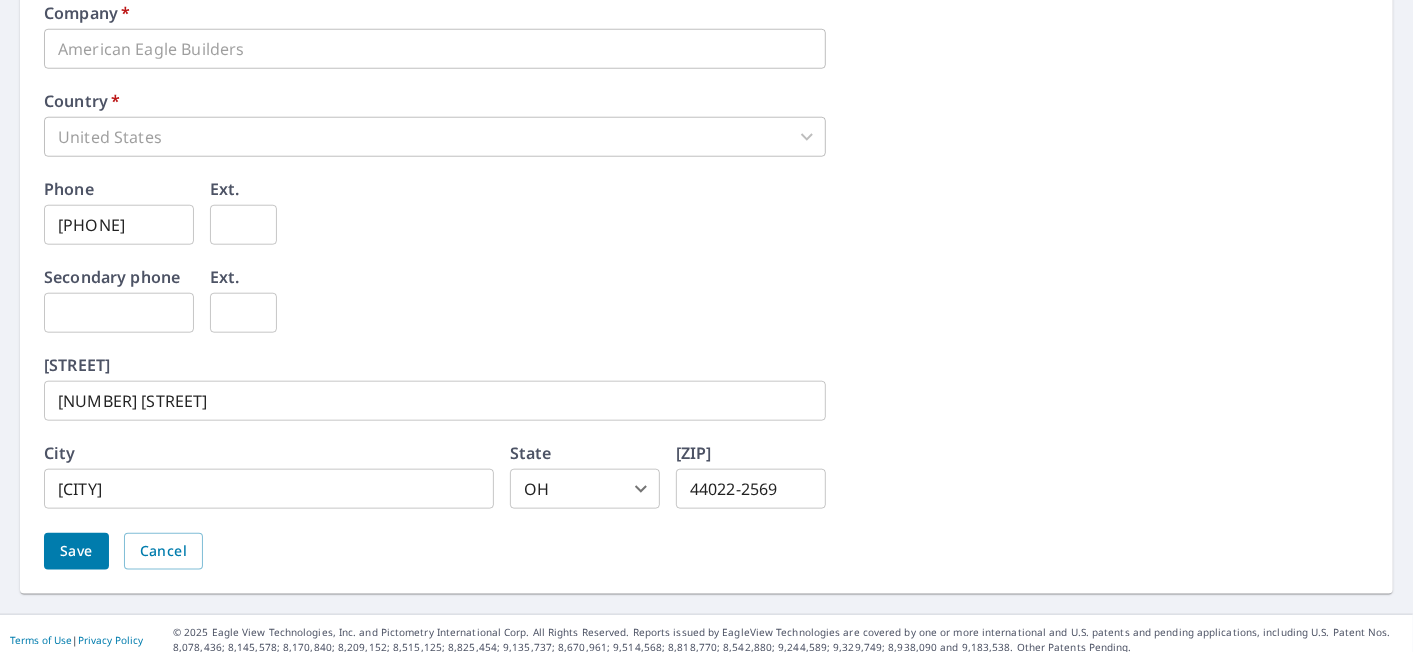 scroll, scrollTop: 1043, scrollLeft: 0, axis: vertical 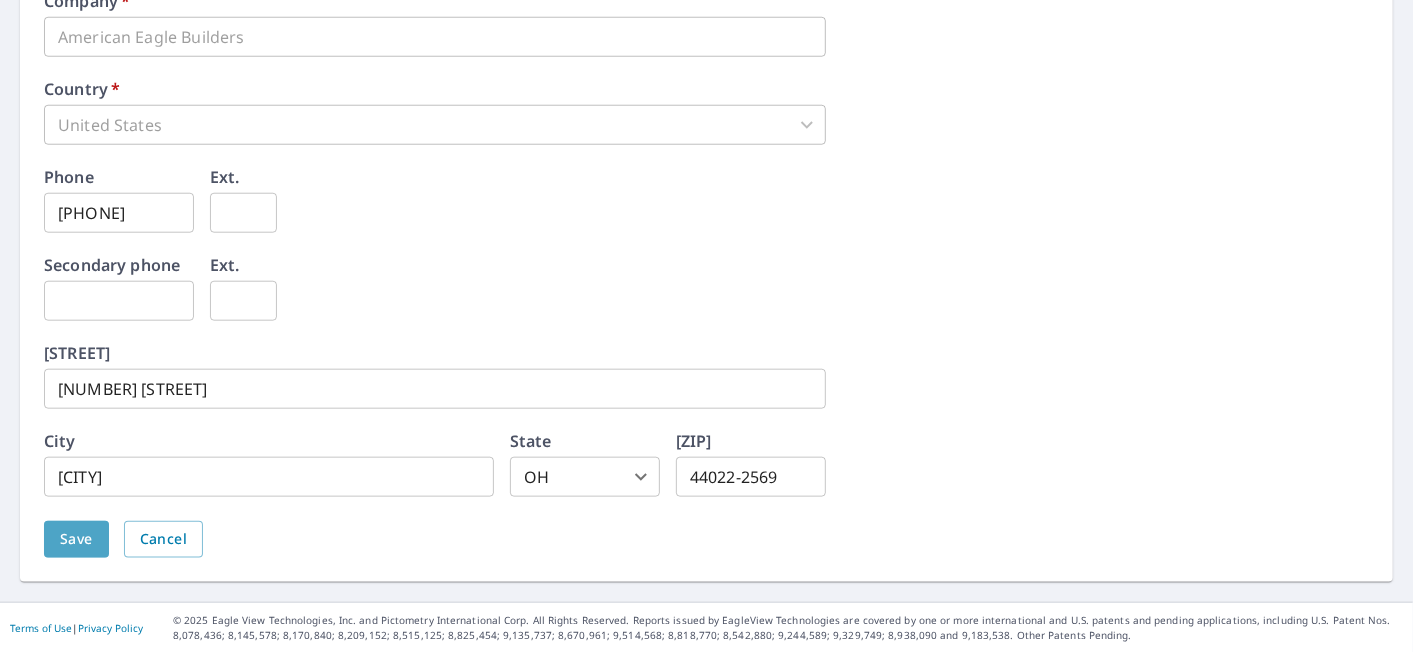 click on "Save" at bounding box center (76, 539) 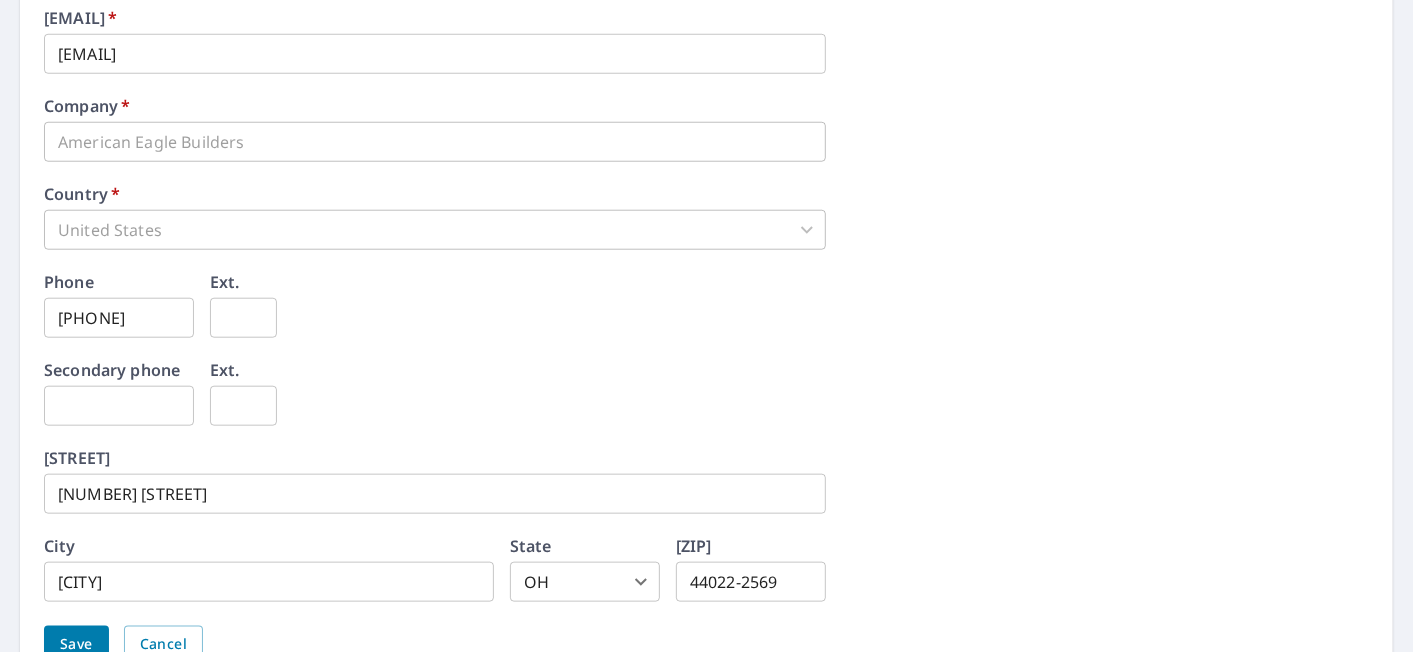 scroll, scrollTop: 1092, scrollLeft: 0, axis: vertical 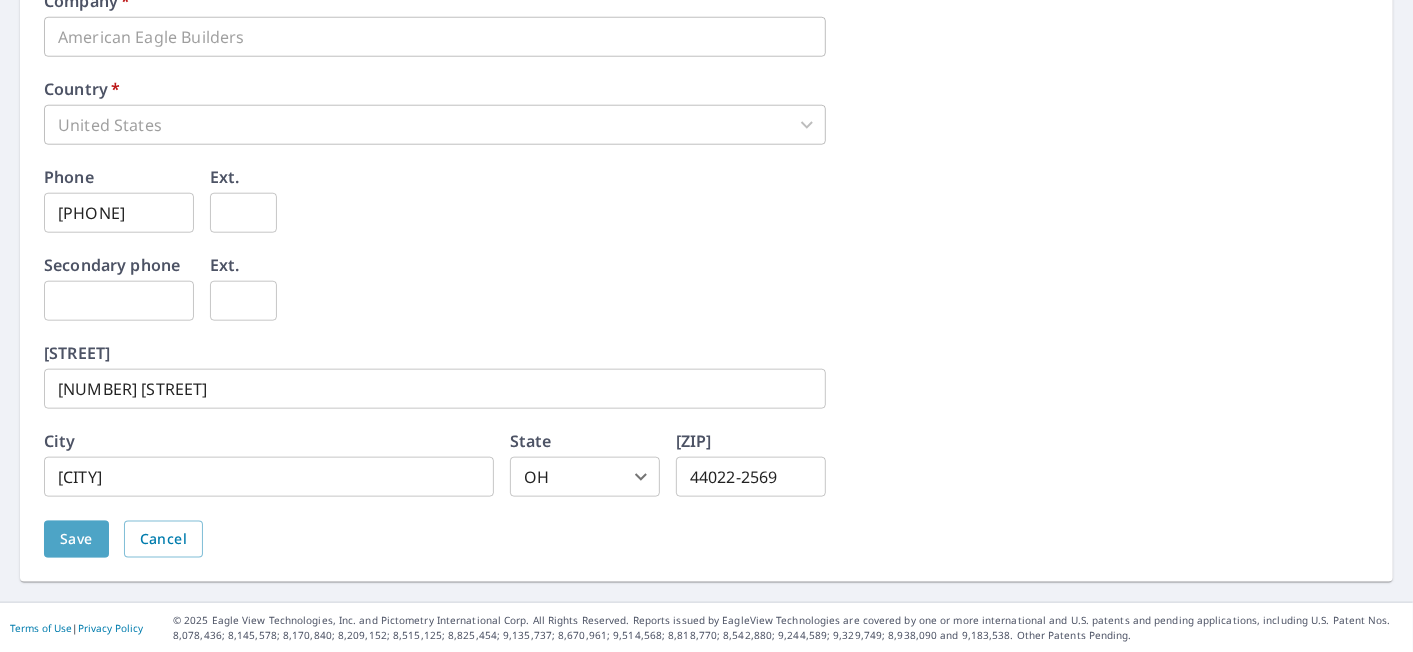 click on "Save" at bounding box center [76, 539] 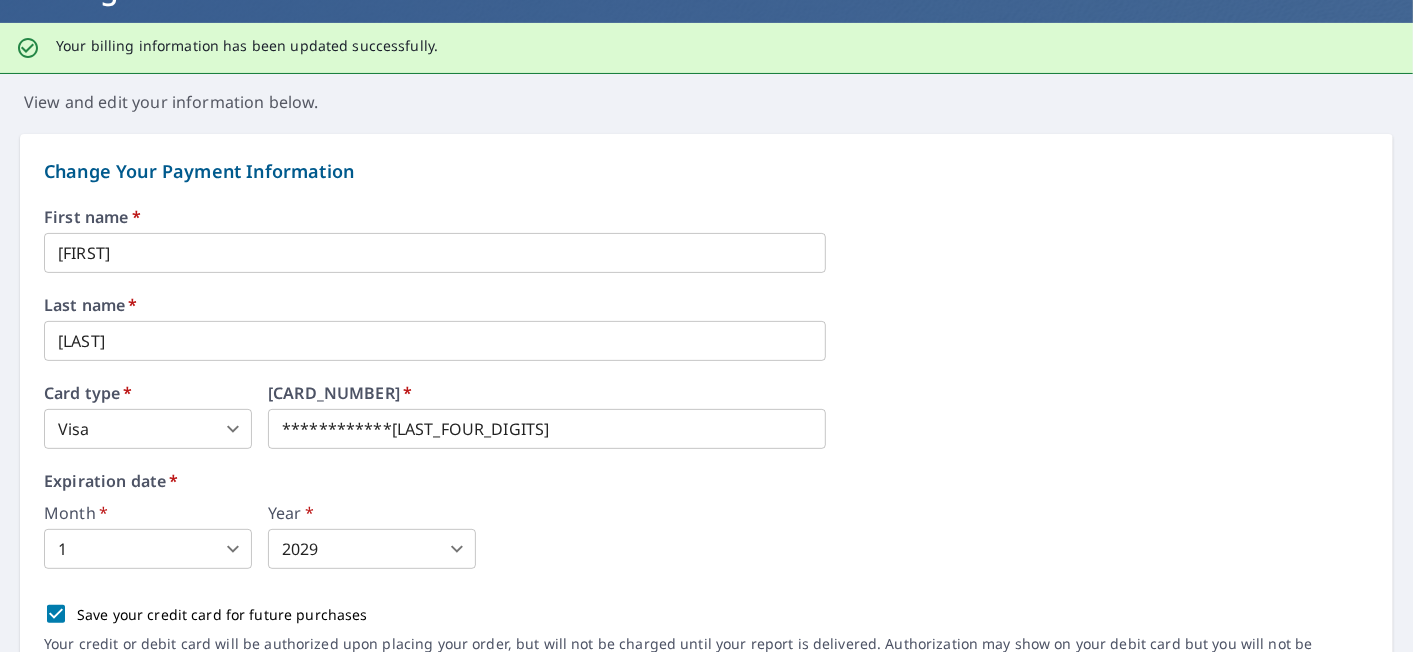 scroll, scrollTop: 0, scrollLeft: 0, axis: both 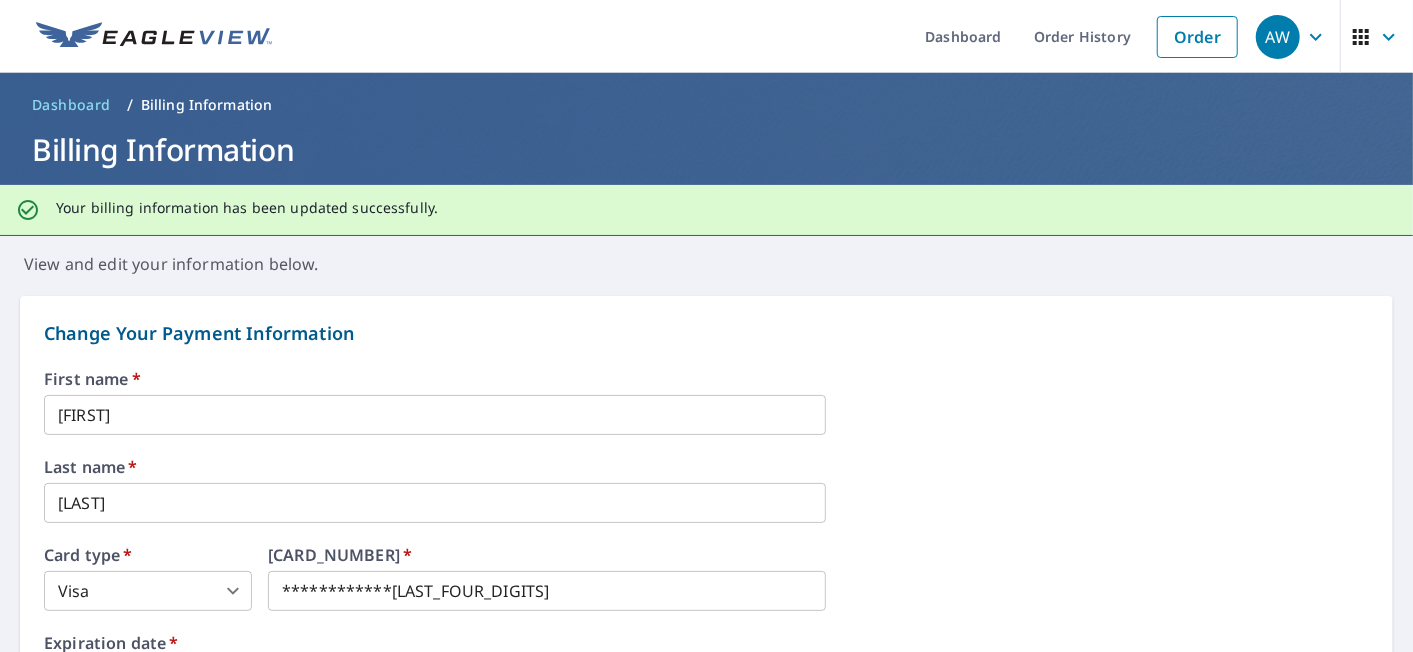 click at bounding box center [1316, 36] 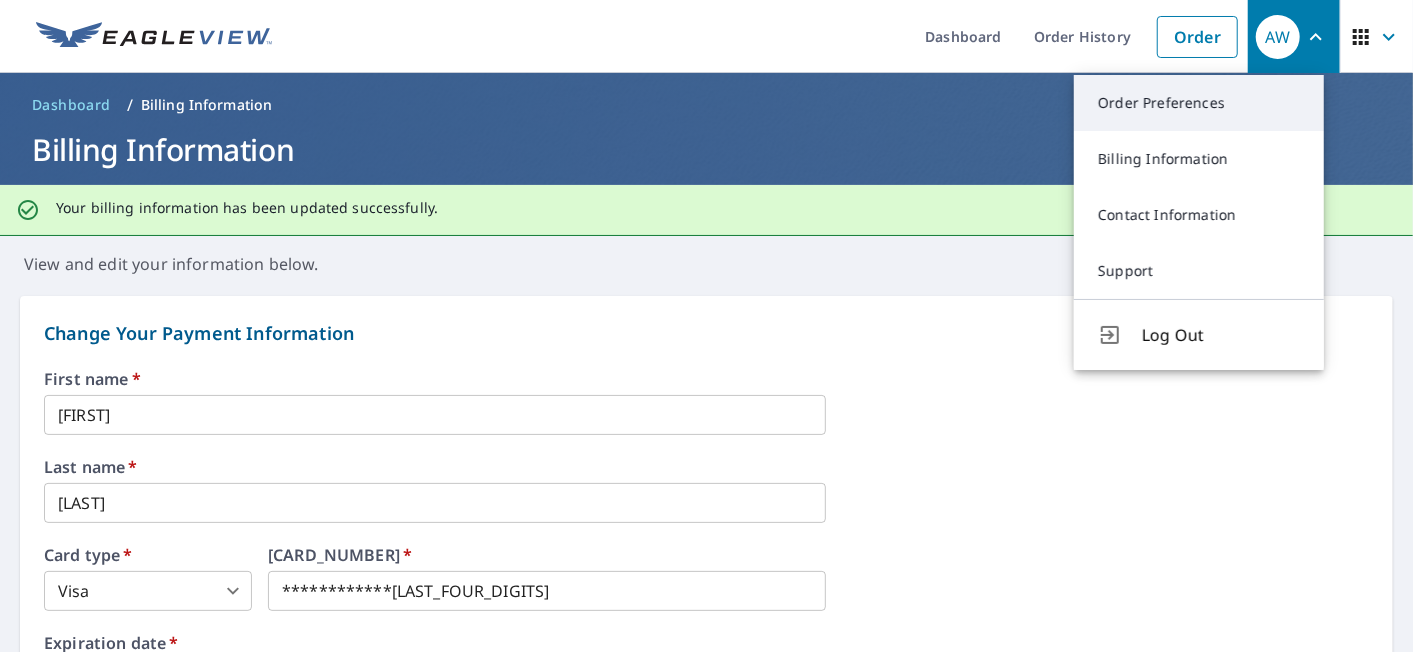 click on "Order Preferences" at bounding box center (1199, 103) 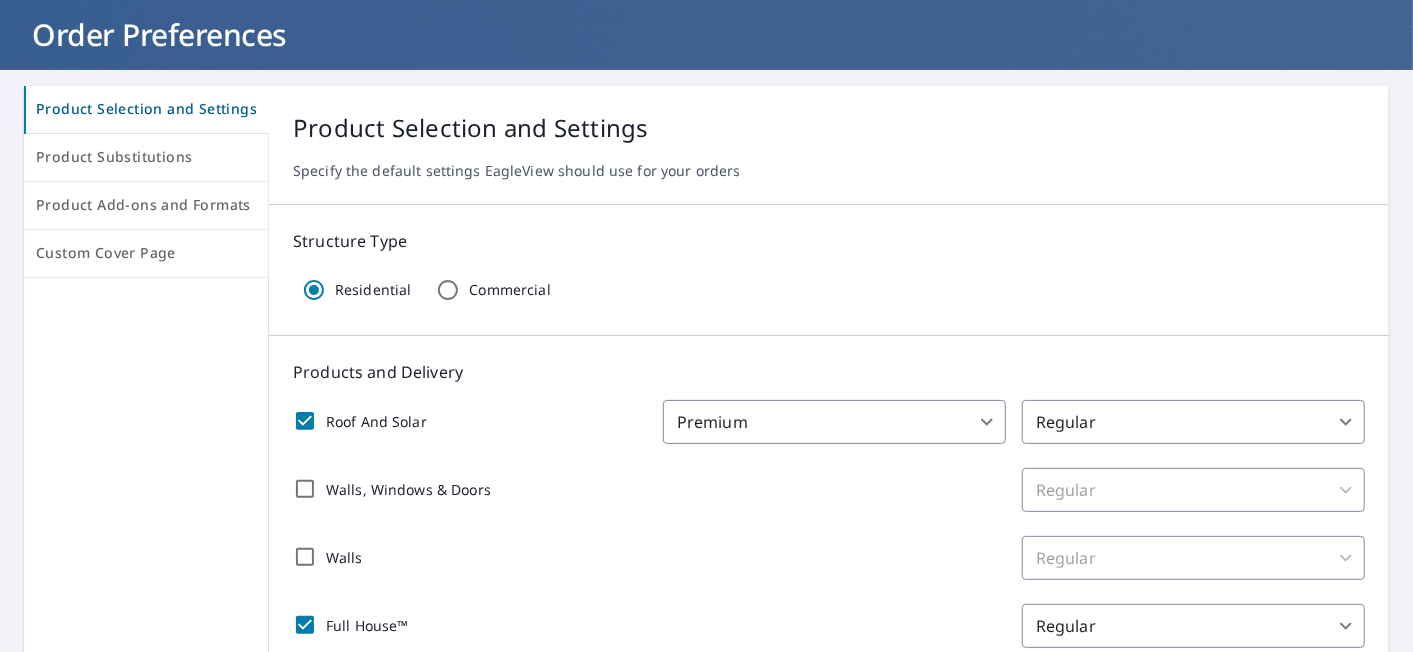 scroll, scrollTop: 333, scrollLeft: 0, axis: vertical 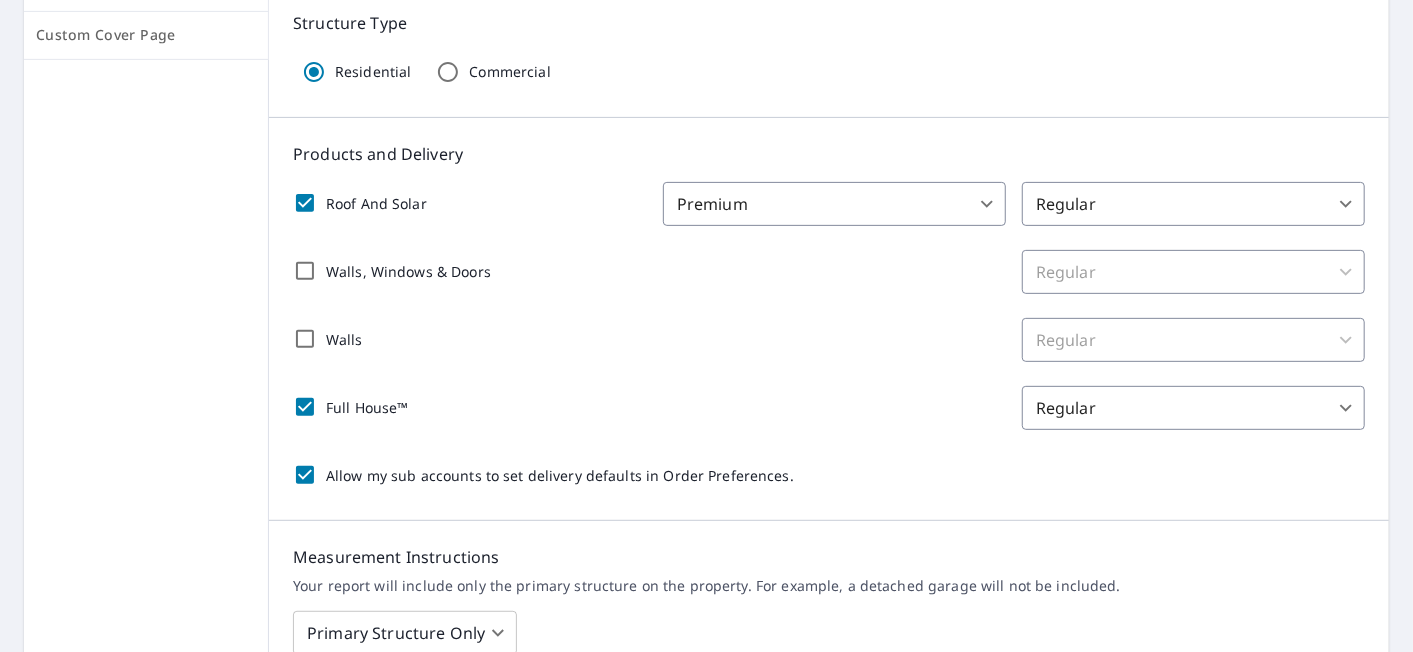 click on "AW AW
Dashboard Order History Order AW Dashboard / Order Preferences / Product Selection and Settings Order Preferences Product Selection and Settings Product Substitutions Product Add-ons and Formats Custom Cover Page Product Selection and Settings Specify the default settings EagleView should use for your orders Structure Type Residential Commercial Products and Delivery Roof And Solar Premium 31 ​ Regular 8 ​ Walls, Windows & Doors Regular 8 ​ Walls Regular 8 ​ Full House™ Regular 8 ​ Allow my sub accounts to set delivery defaults in Order Preferences. Measurement Instructions Your report will include only the primary structure on the property. For example, a detached garage will not be included. Primary Structure Only 2 ​ Allow my sub accounts to select the Measurement Instructions option. Additional recipients Your reports will be sent to  americanaeagle1@yahoo.com.  Edit Contact Information. Send reports to additional email addresses: americanaeagle1@yahoo.com ​ Save Cancel  |" at bounding box center [706, 326] 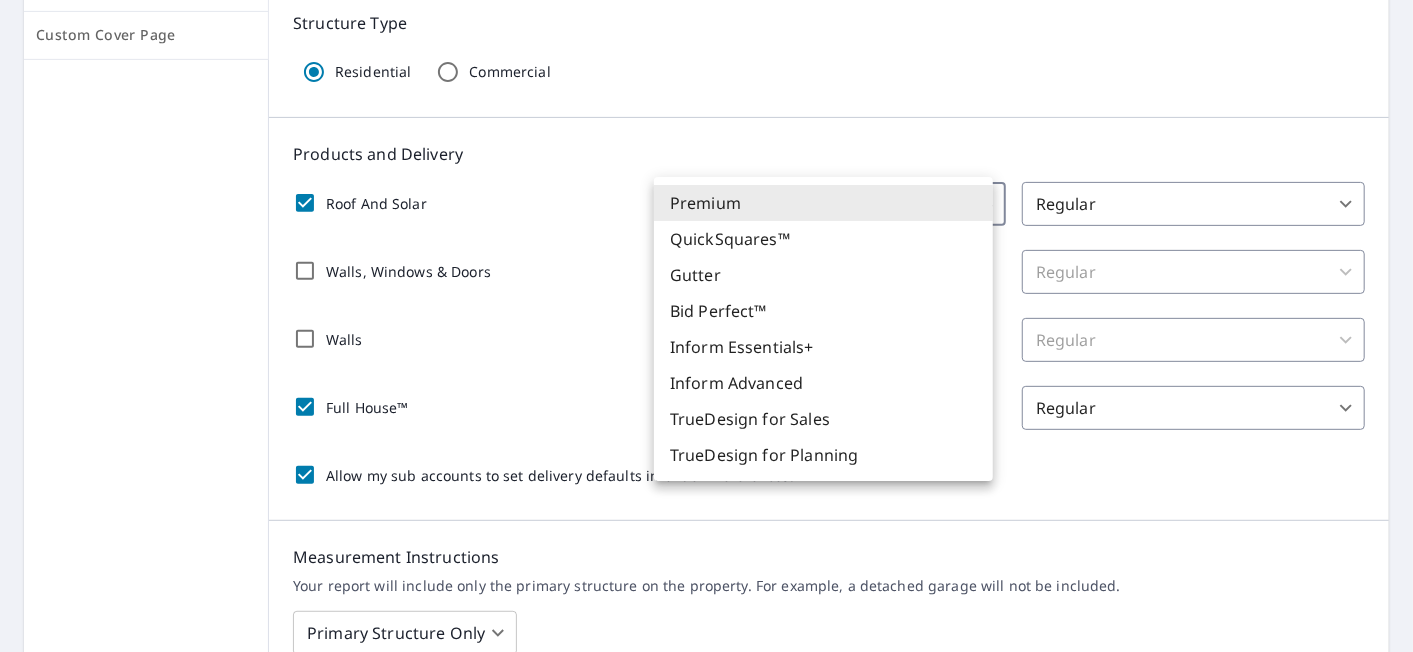 click at bounding box center (706, 326) 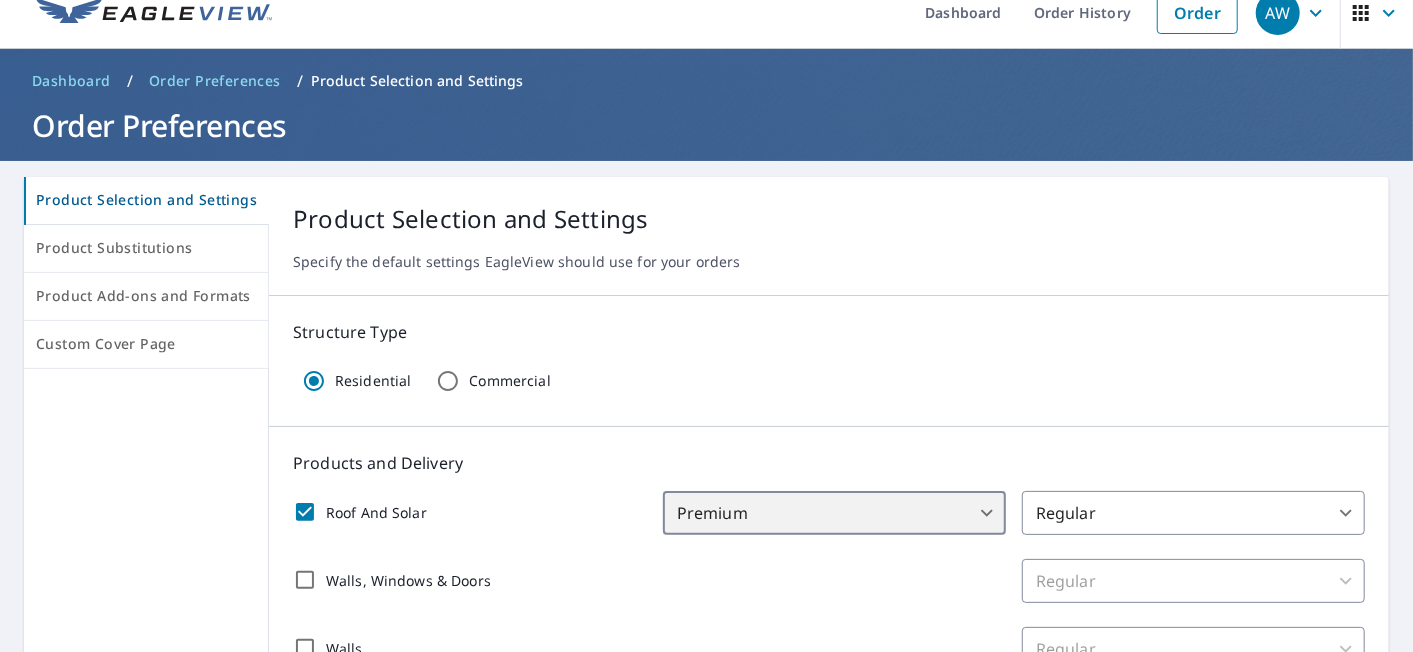 scroll, scrollTop: 0, scrollLeft: 0, axis: both 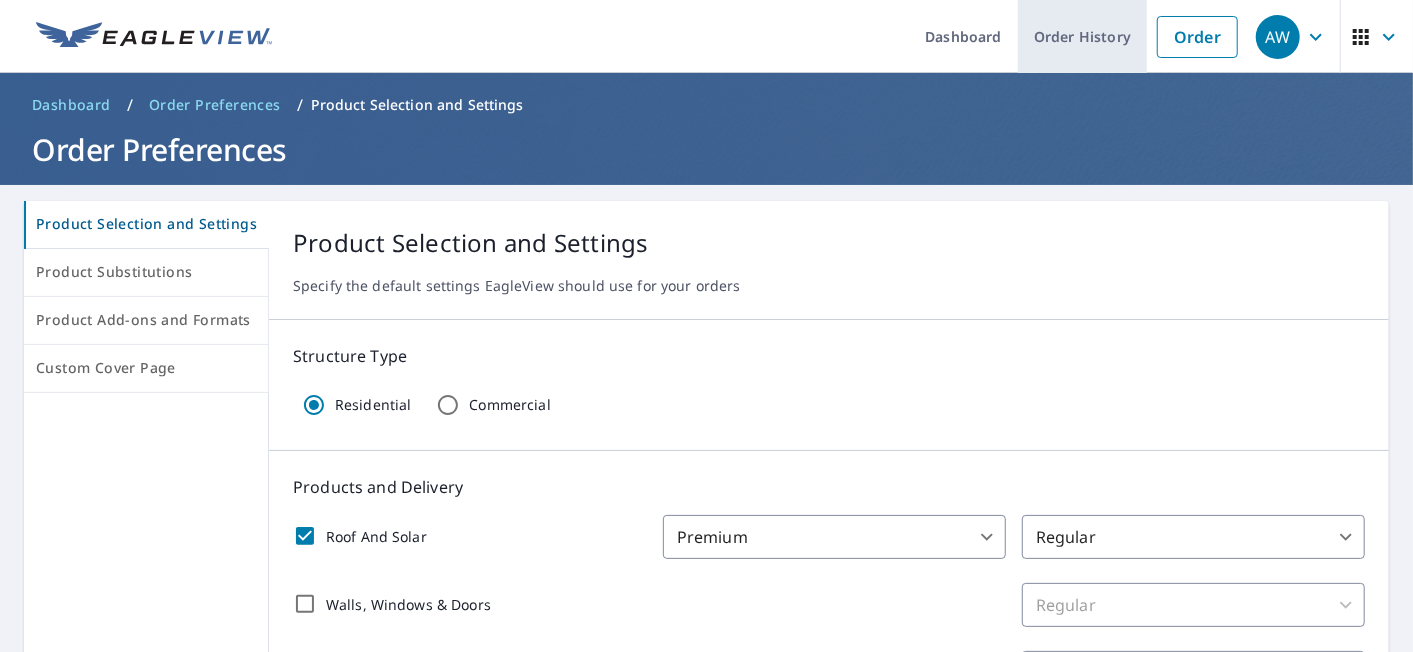 click on "Order History" at bounding box center [1082, 36] 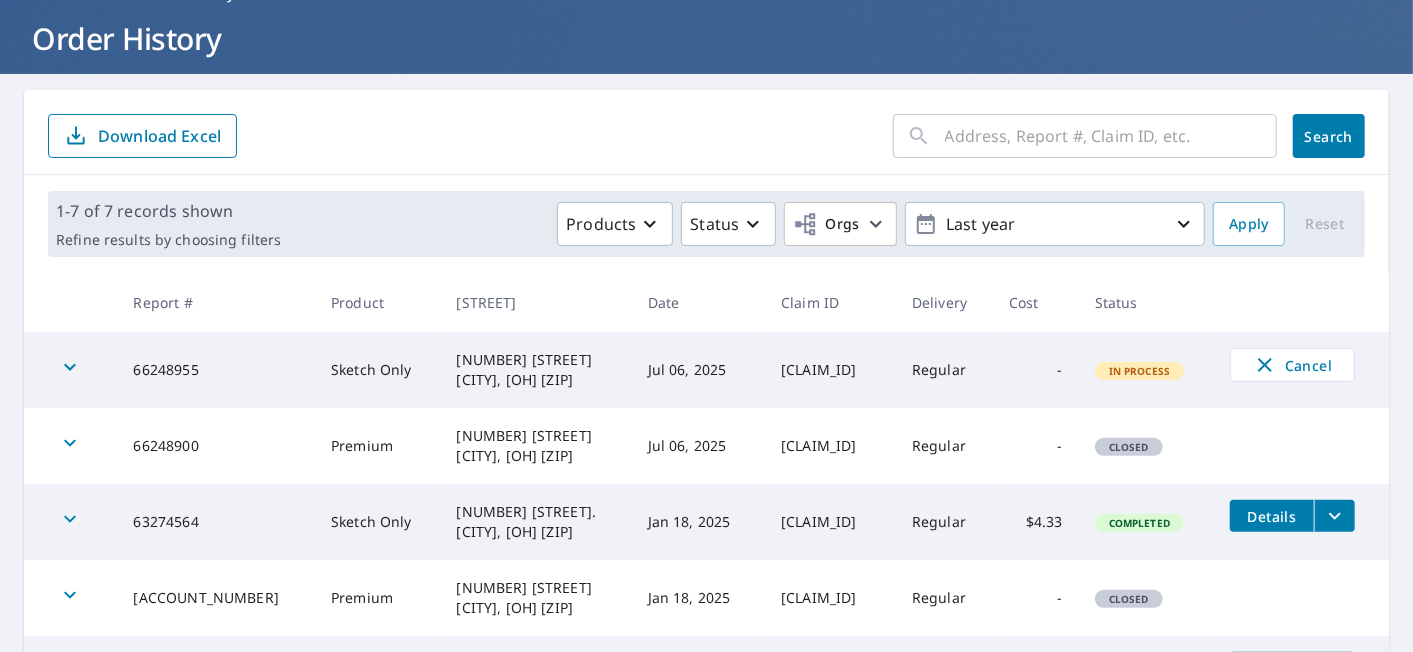 scroll, scrollTop: 222, scrollLeft: 0, axis: vertical 